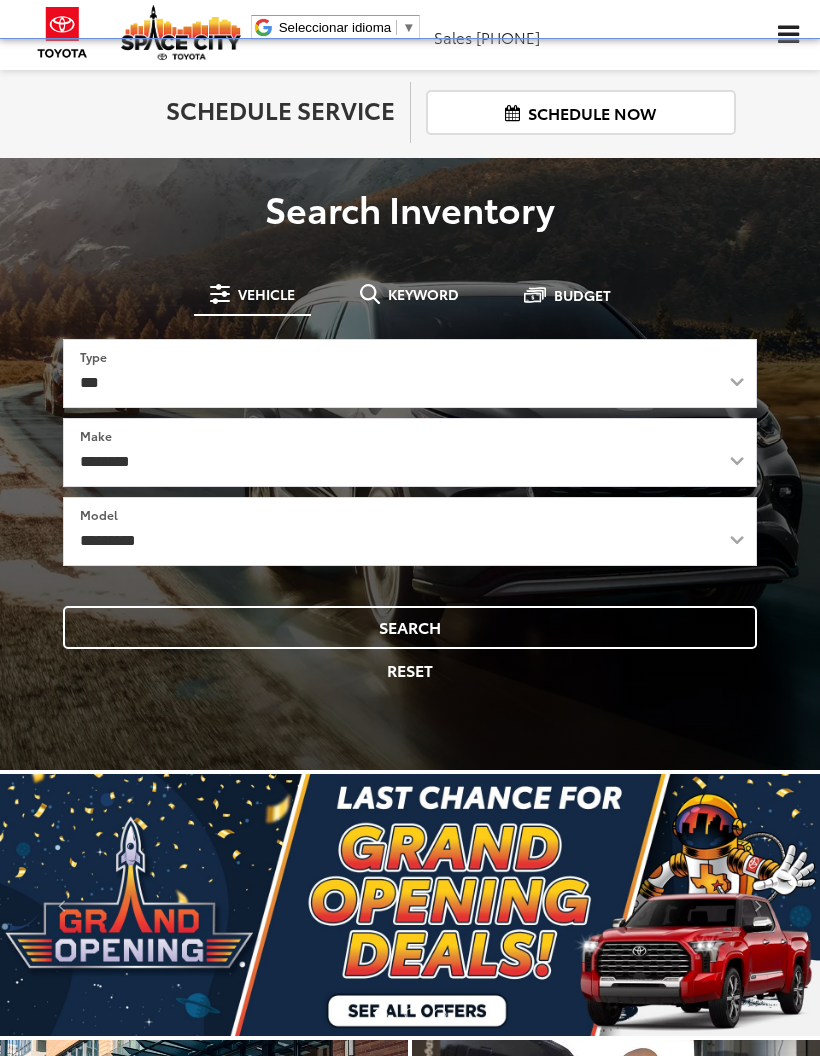 scroll, scrollTop: 0, scrollLeft: 0, axis: both 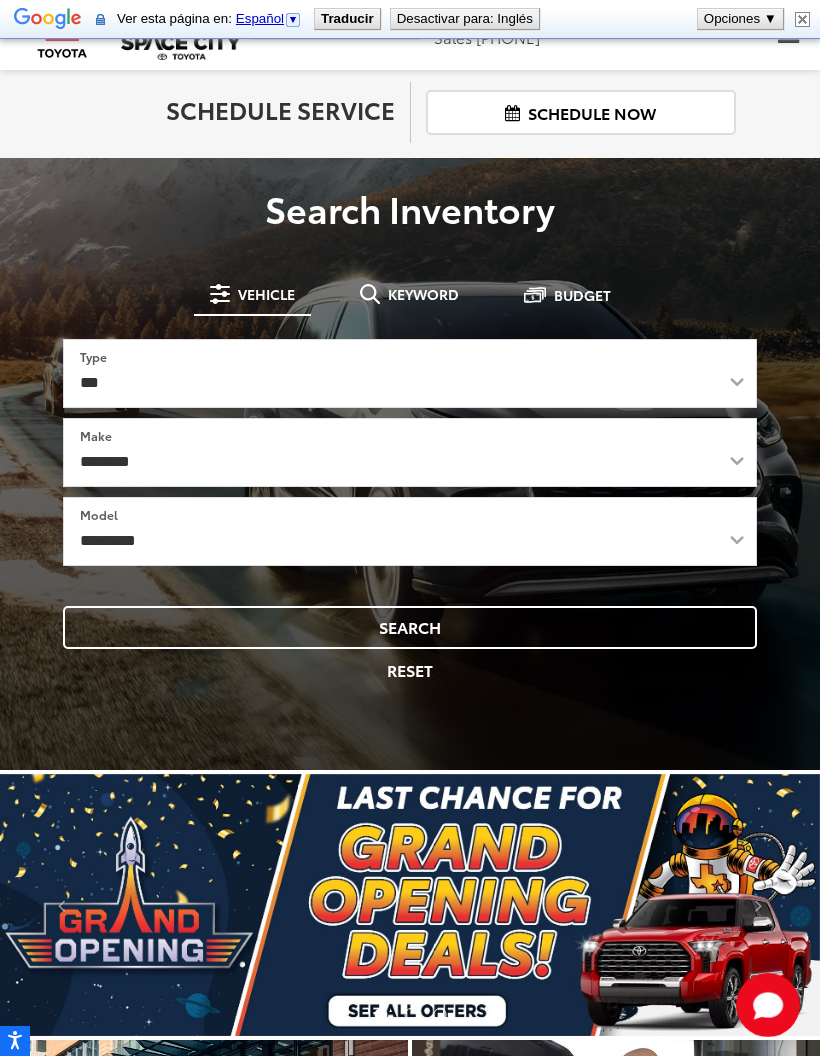 click at bounding box center (802, 19) 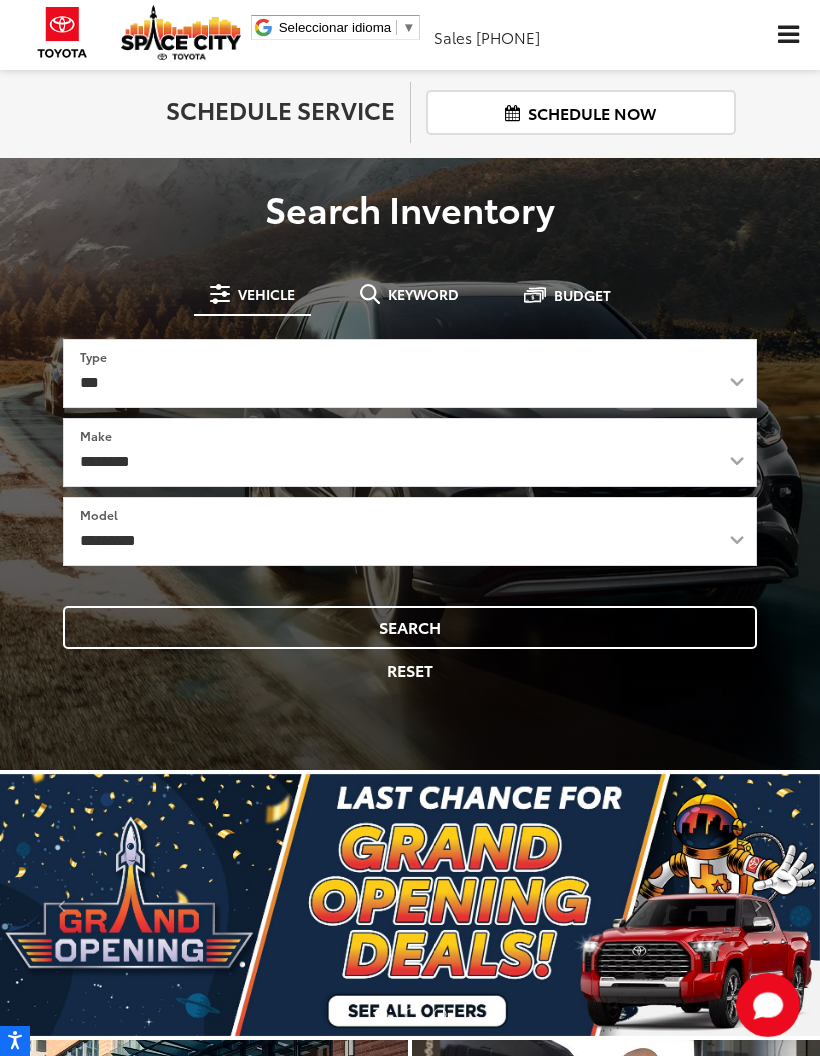 click at bounding box center (788, 35) 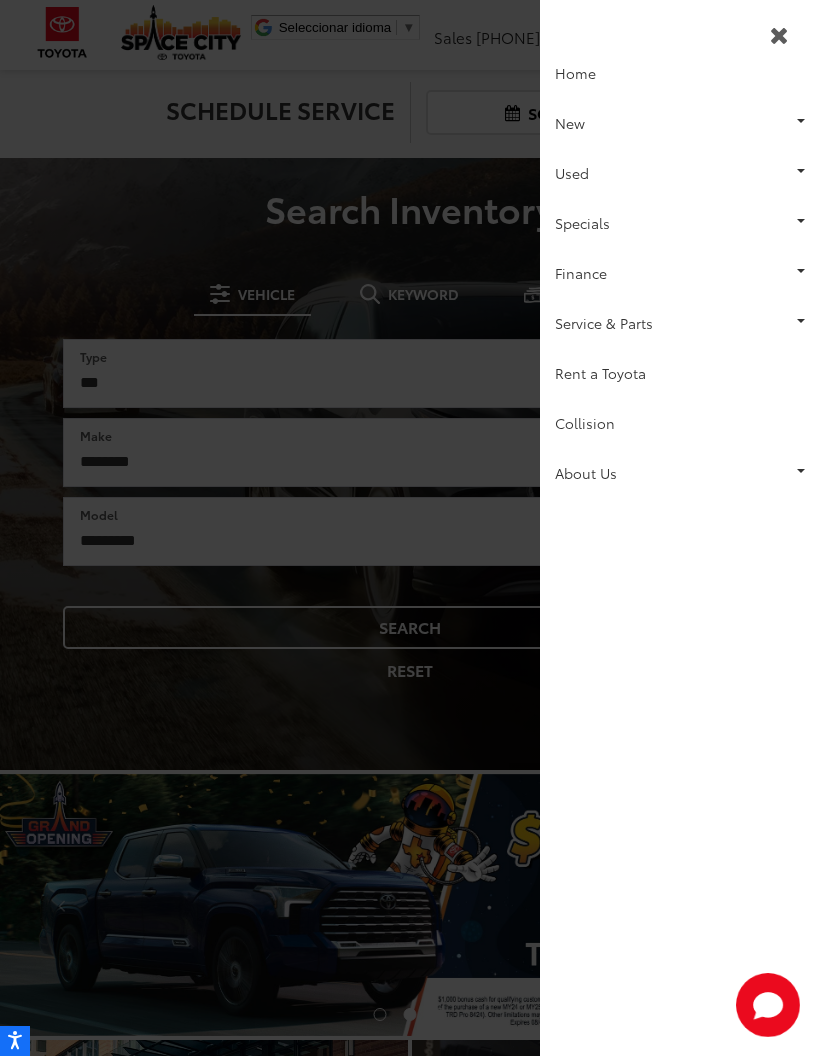 click on "New" at bounding box center (680, 123) 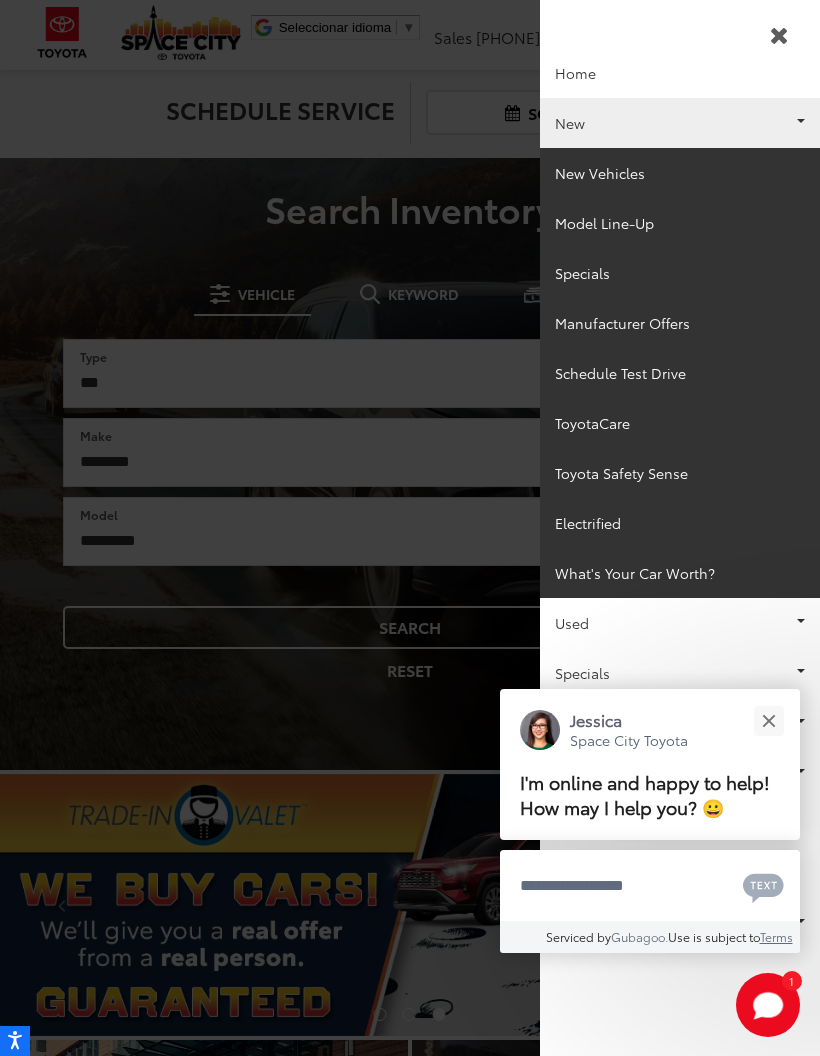 click on "New Vehicles" at bounding box center (680, 173) 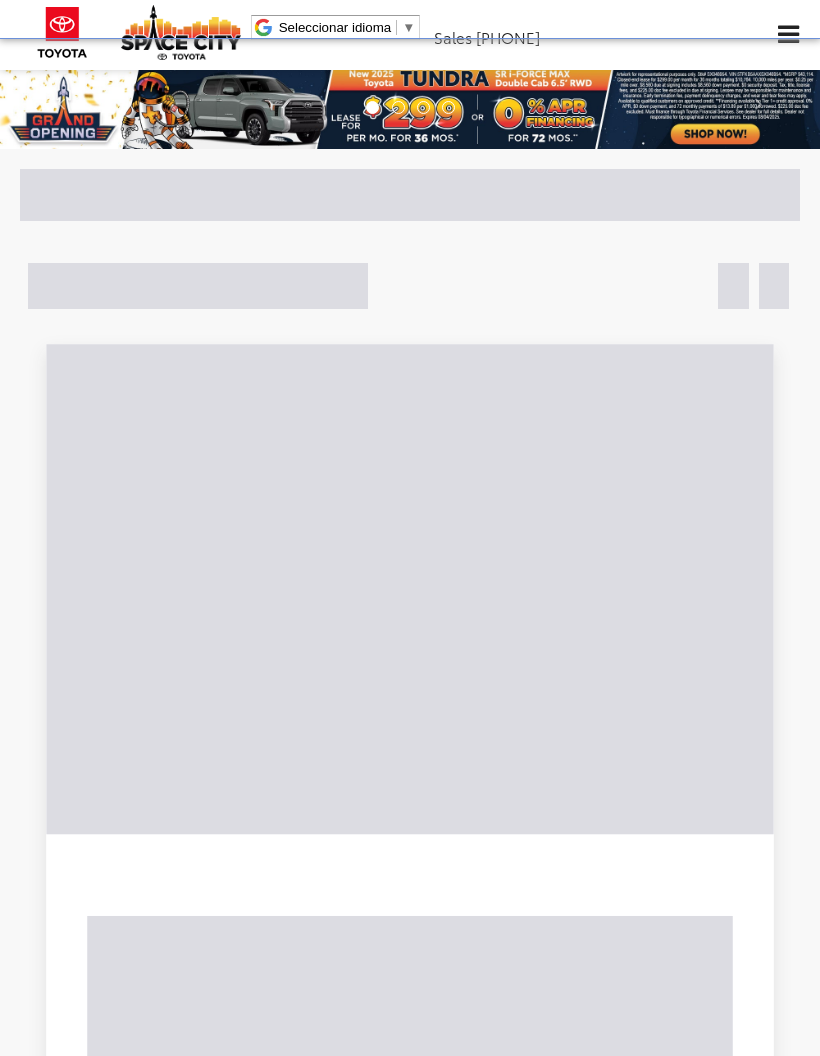 scroll, scrollTop: 0, scrollLeft: 0, axis: both 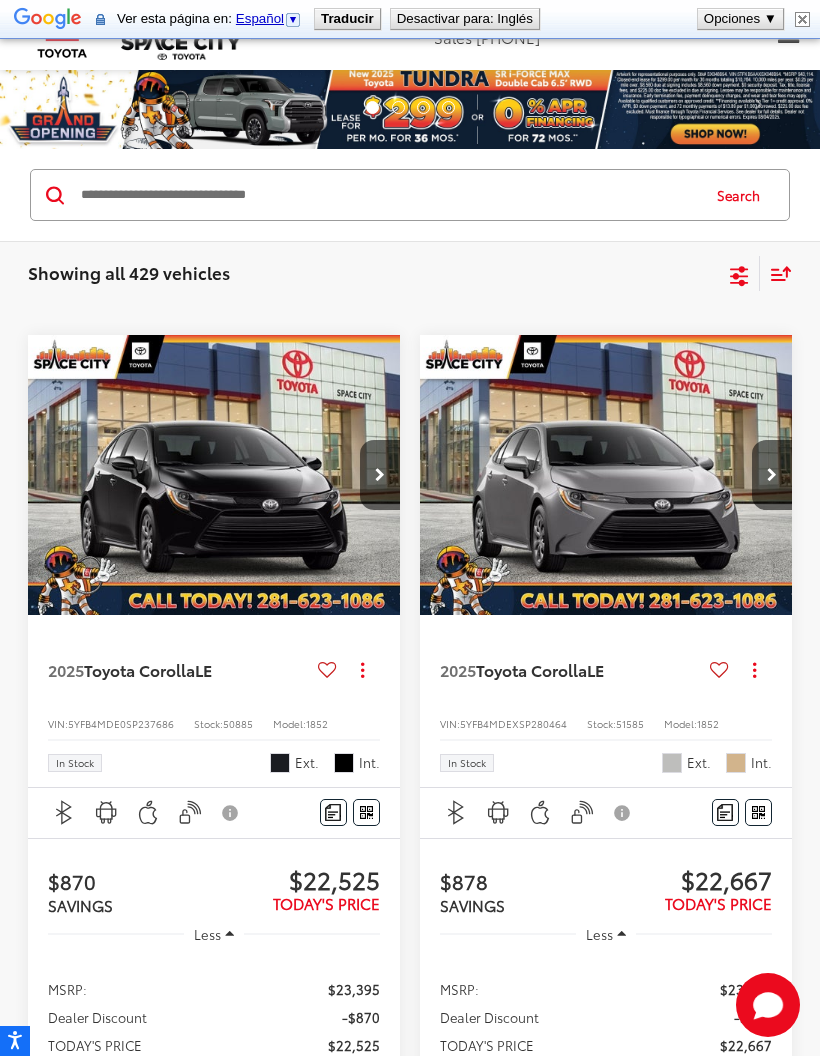 click 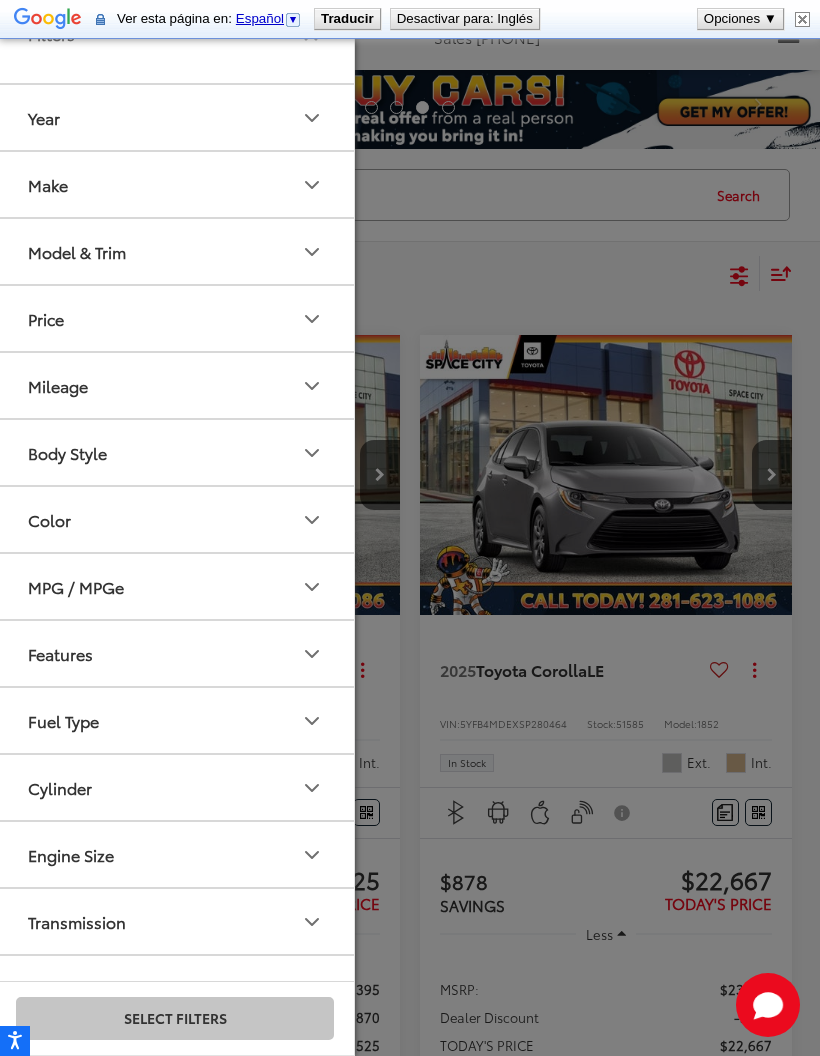 click on "Model & Trim" at bounding box center [176, 251] 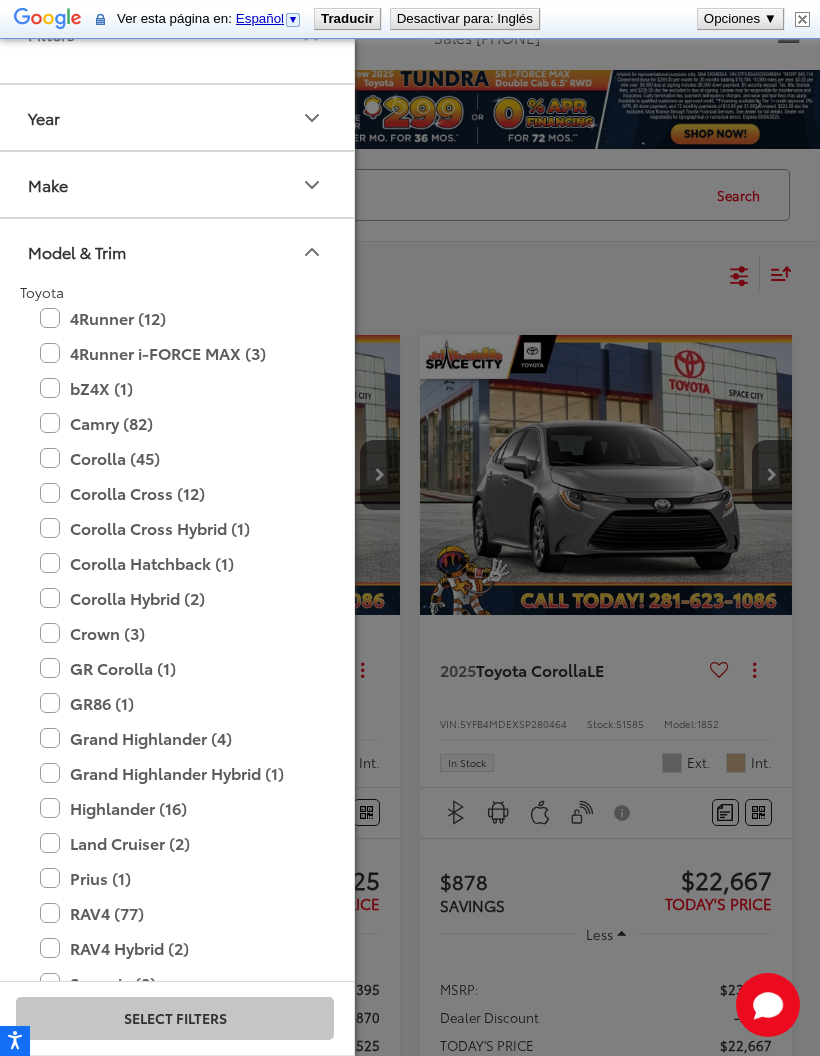 click on "Corolla Hybrid (2)" at bounding box center [175, 598] 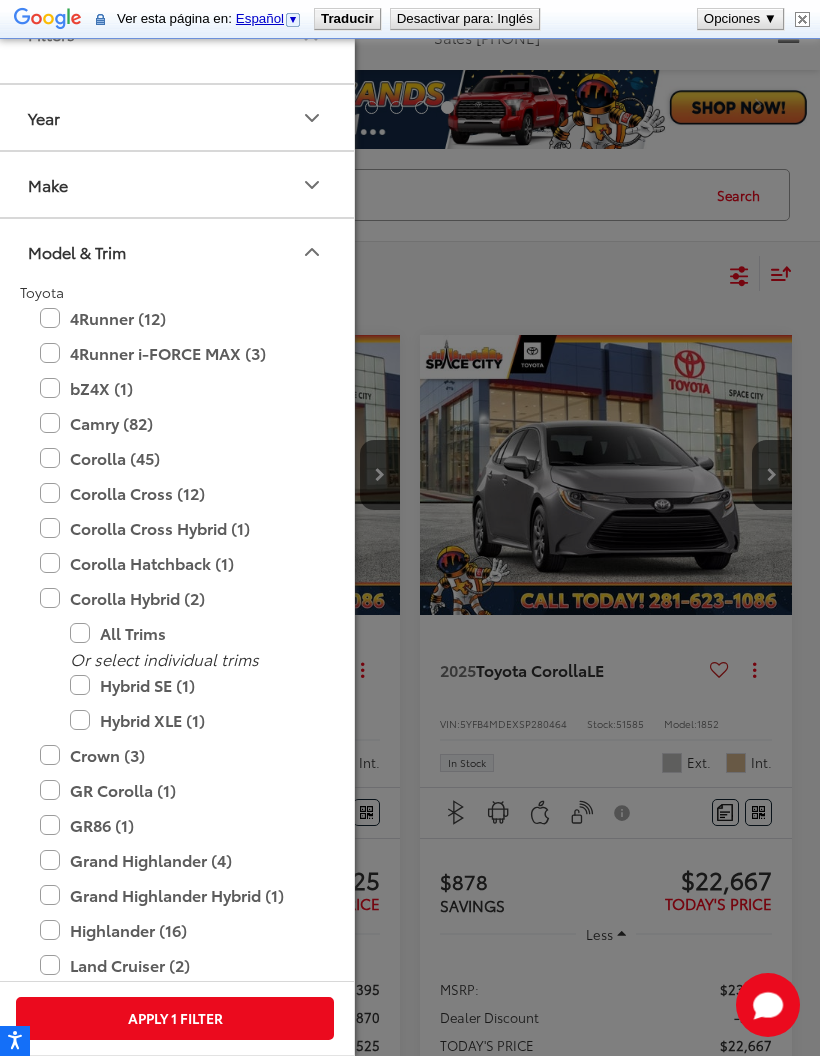 click on "Apply 1 Filter" at bounding box center (175, 1018) 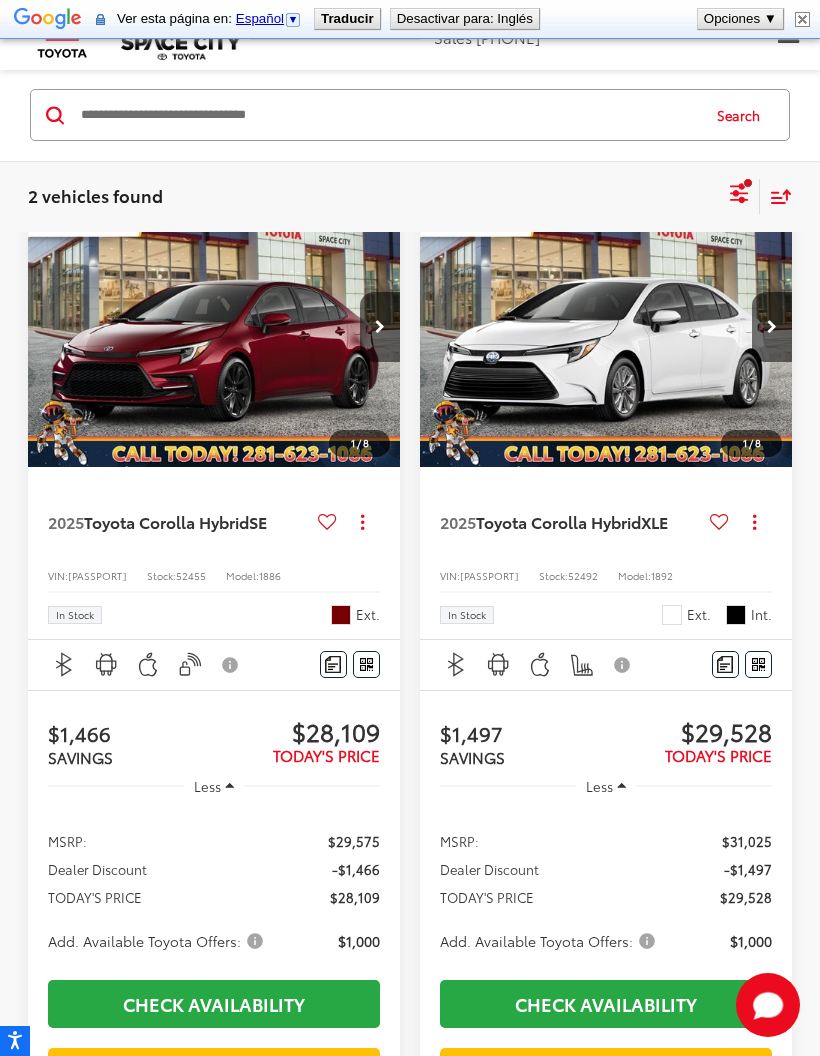scroll, scrollTop: 150, scrollLeft: 0, axis: vertical 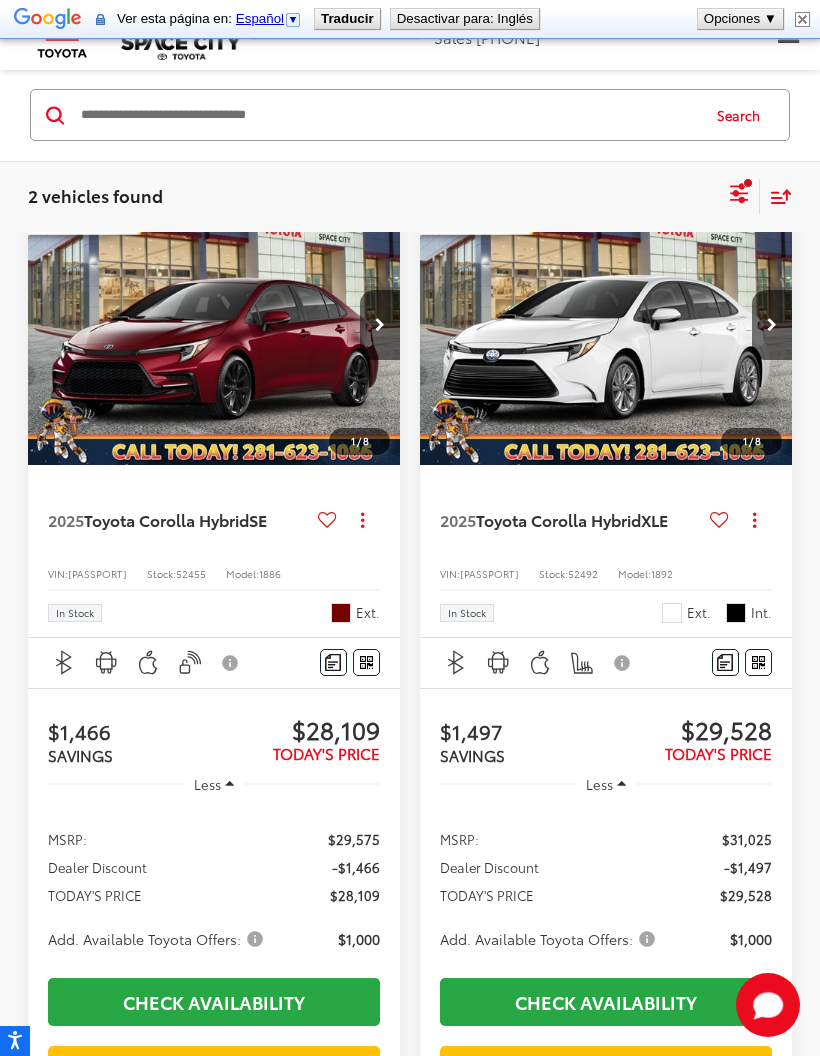 click on "Toyota Corolla Hybrid" at bounding box center (558, 519) 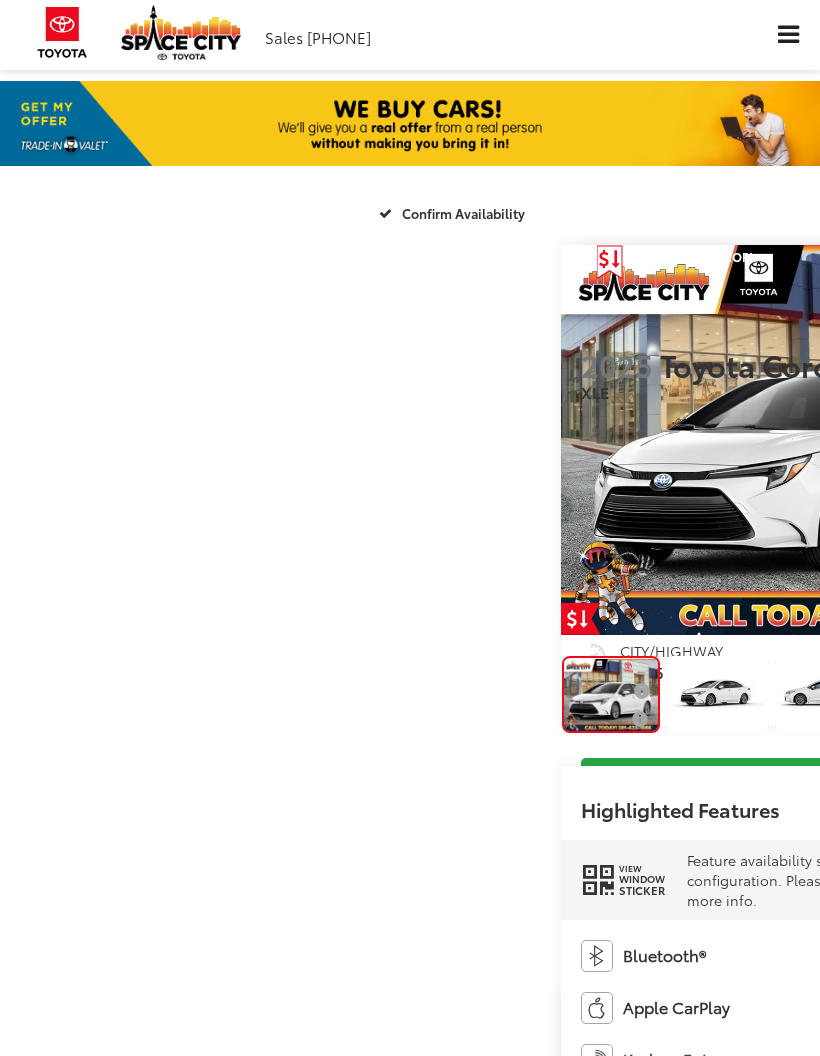 scroll, scrollTop: 0, scrollLeft: 0, axis: both 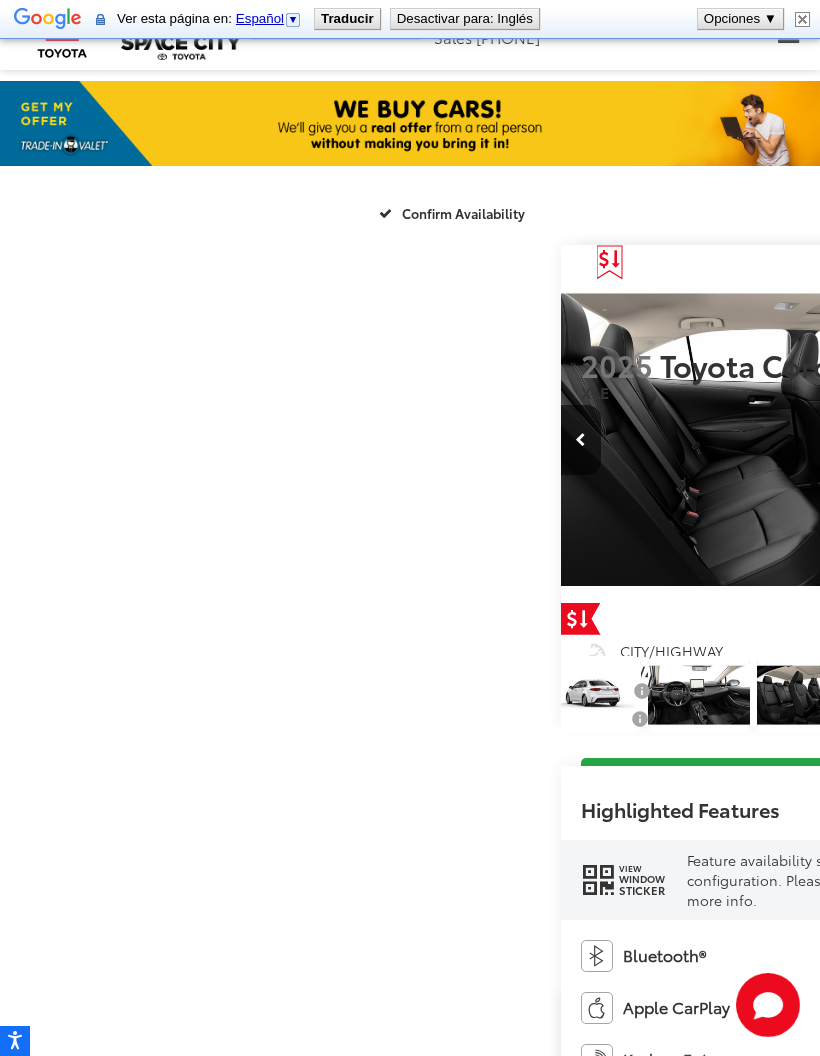 click at bounding box center (802, 19) 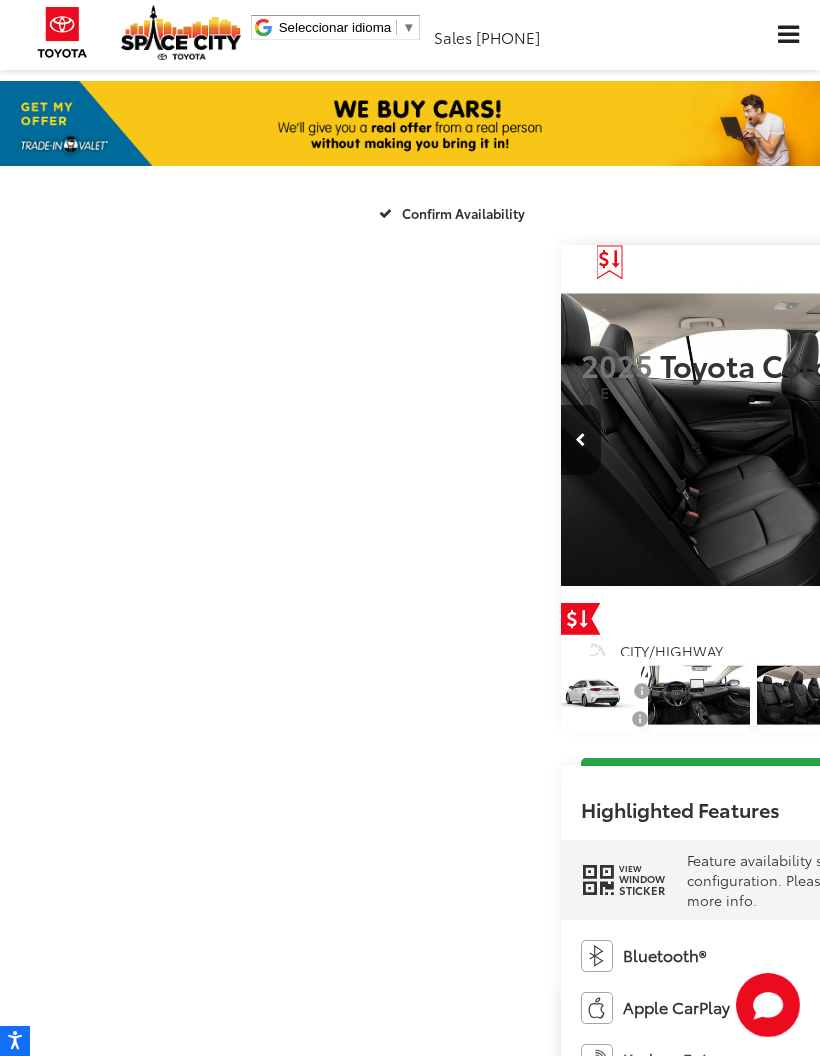 click at bounding box center [788, 35] 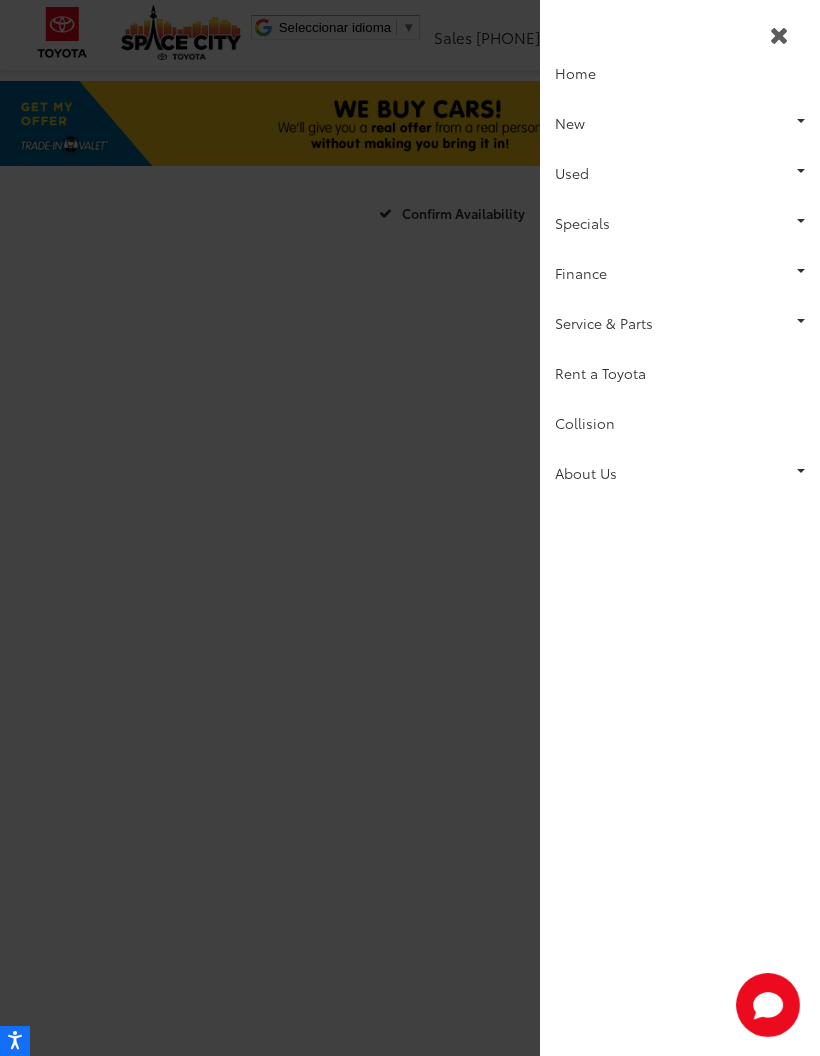 click on "About Us" at bounding box center (680, 473) 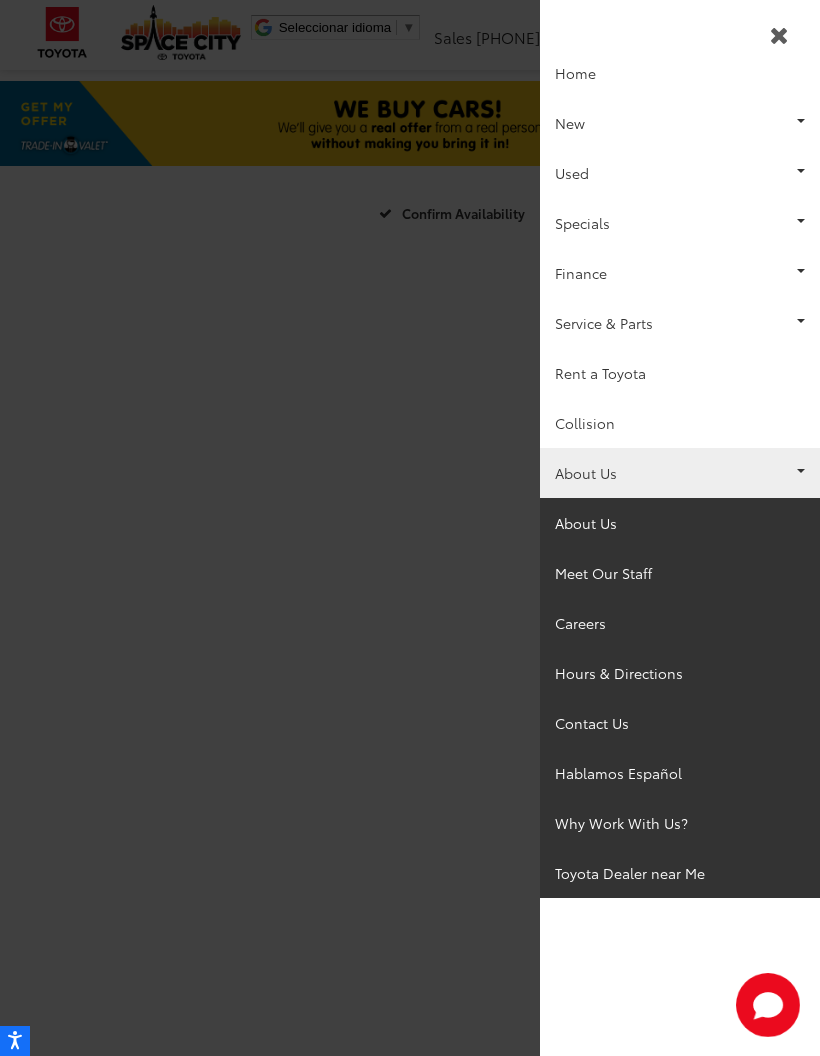 click on "Hablamos Español" at bounding box center (680, 773) 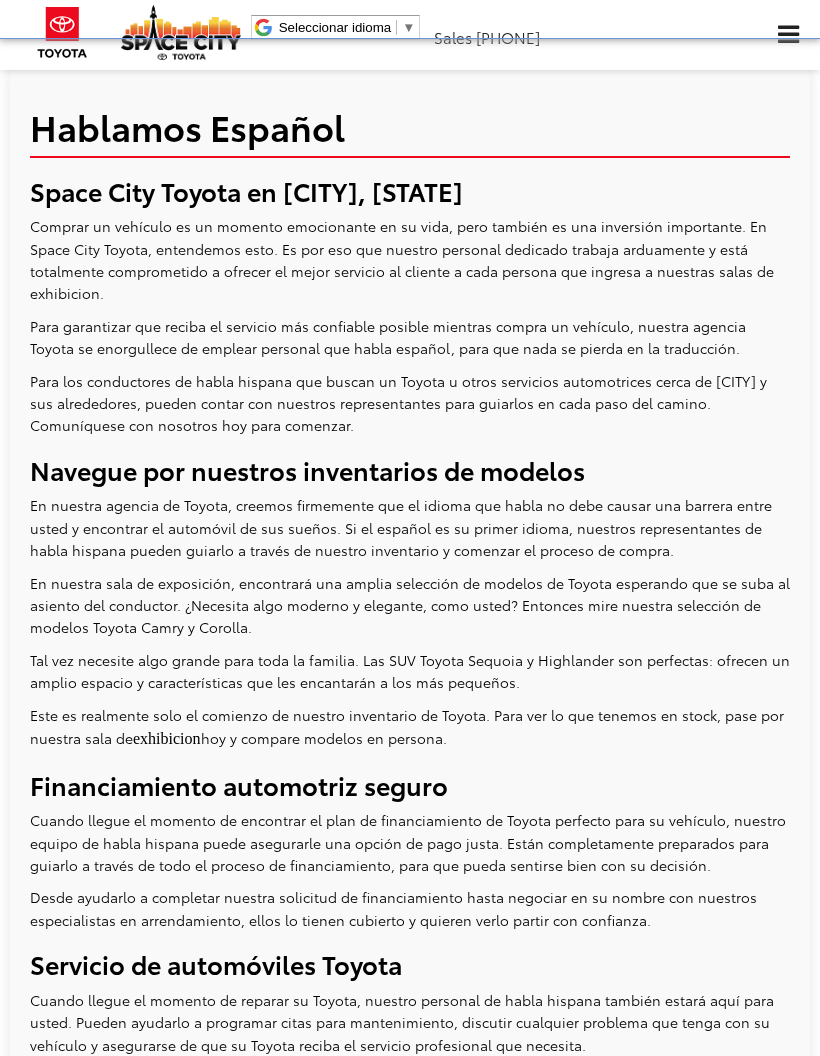 scroll, scrollTop: 0, scrollLeft: 0, axis: both 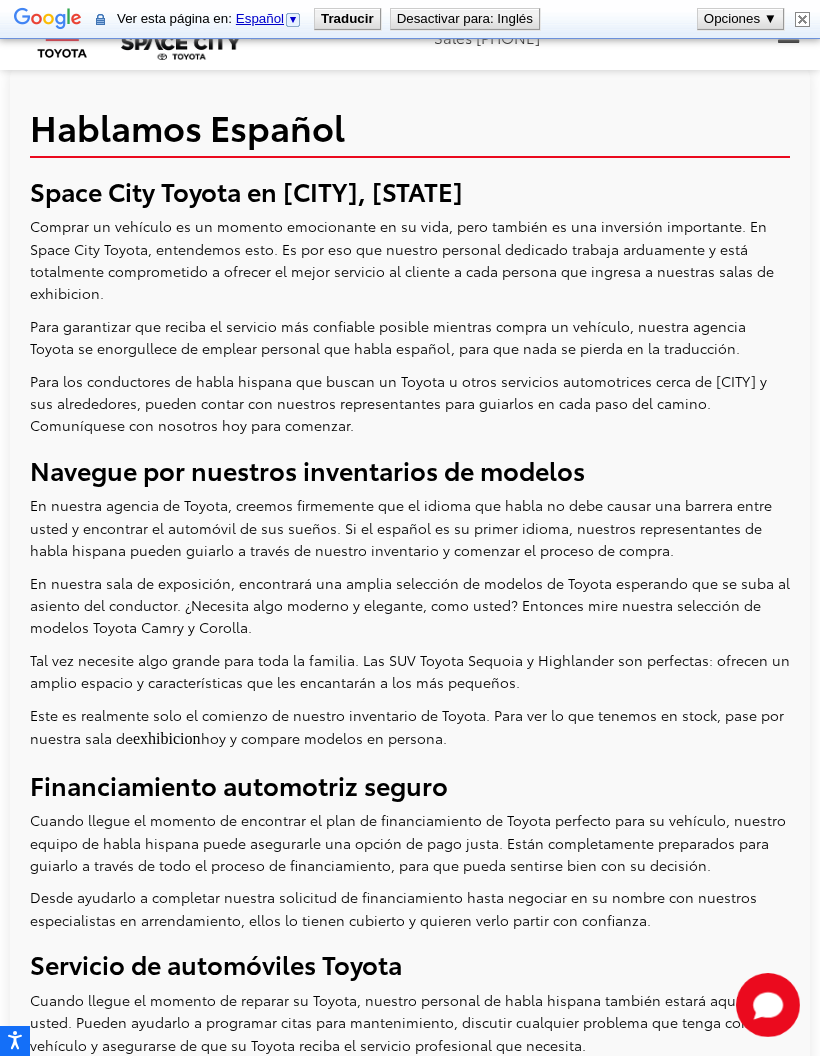 click at bounding box center (788, 35) 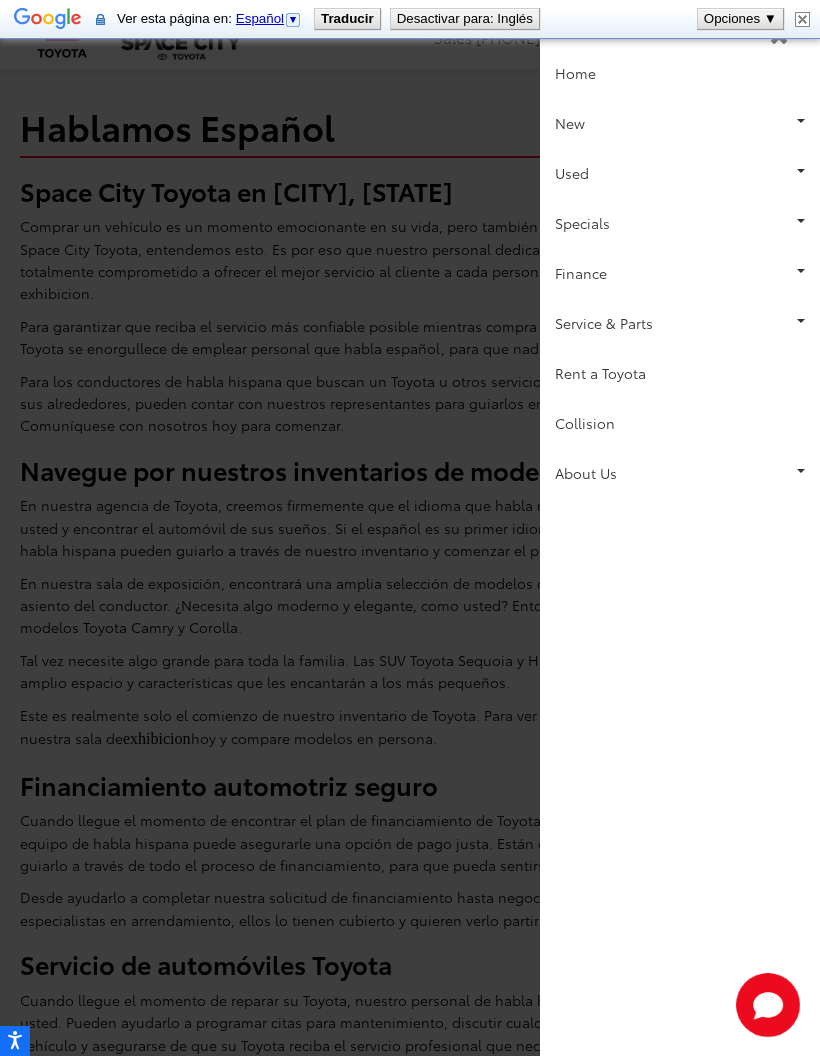 click on "New" at bounding box center (680, 123) 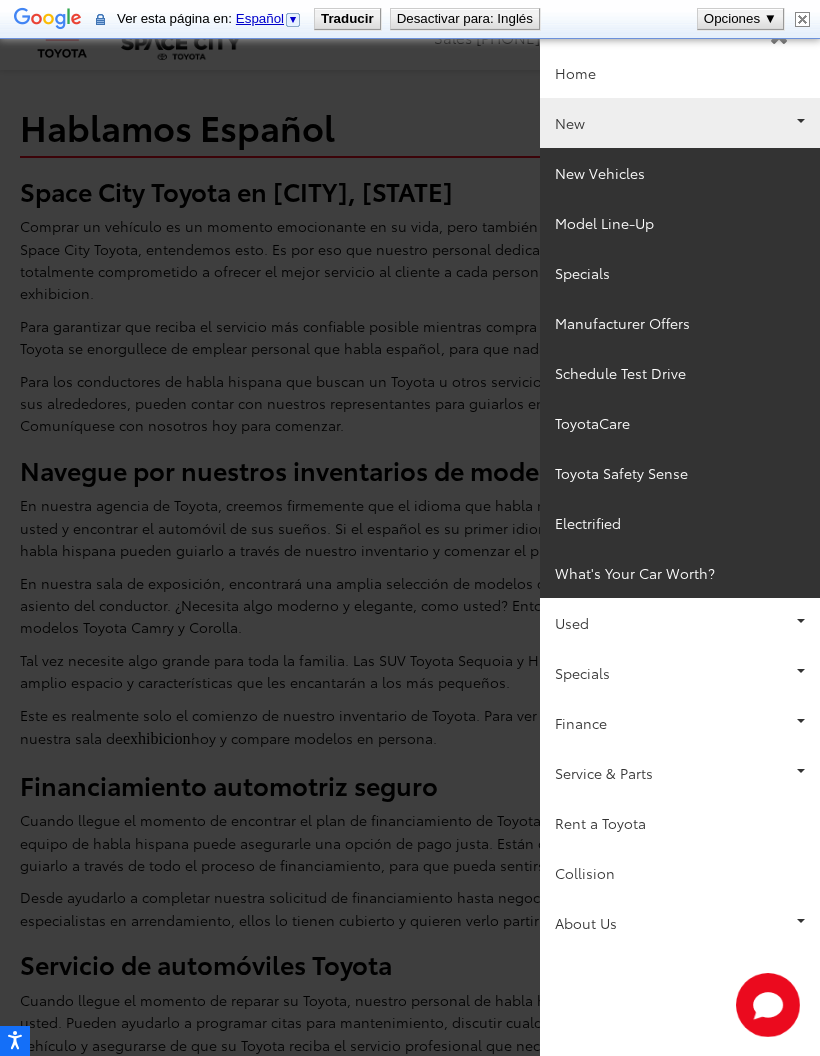 click on "New" at bounding box center [680, 123] 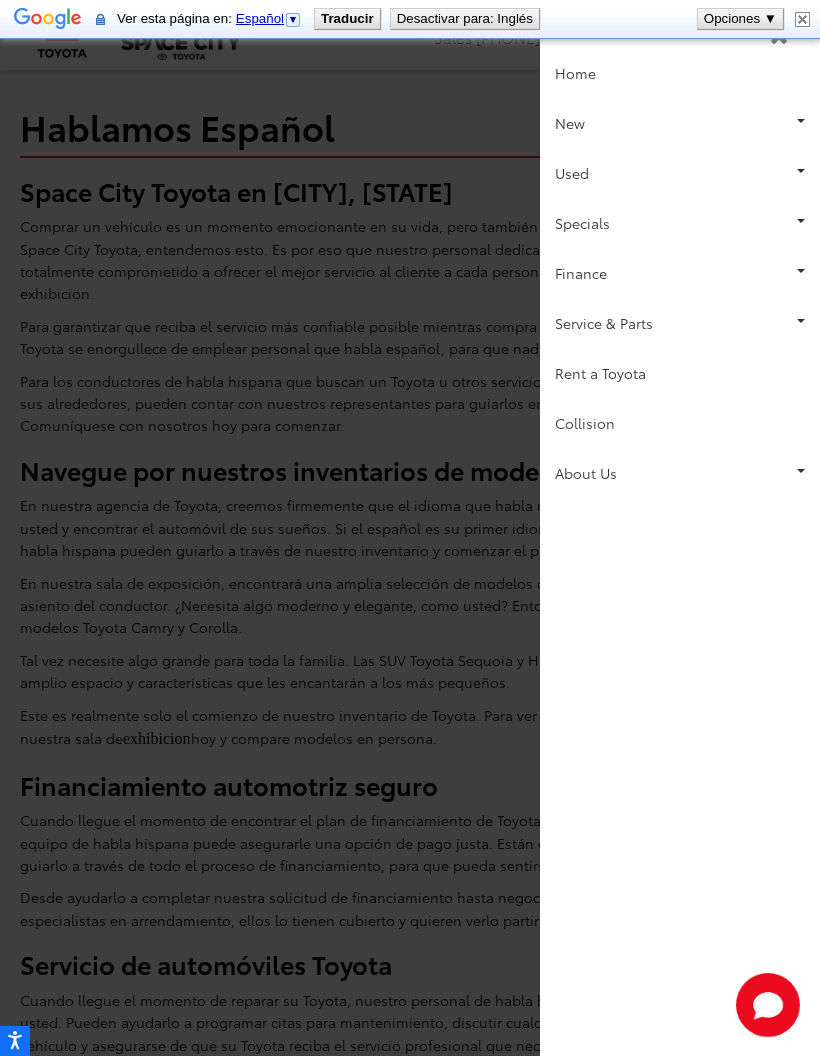 click on "About Us" at bounding box center (680, 473) 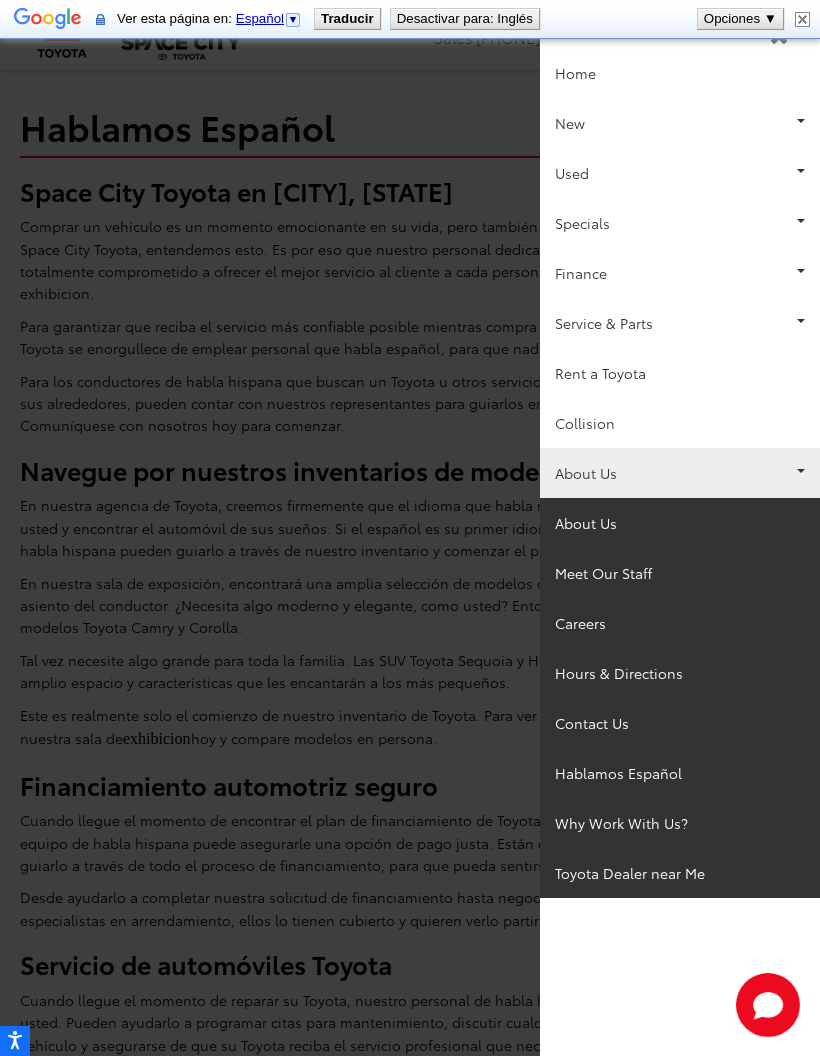 click on "Meet Our Staff" at bounding box center [680, 573] 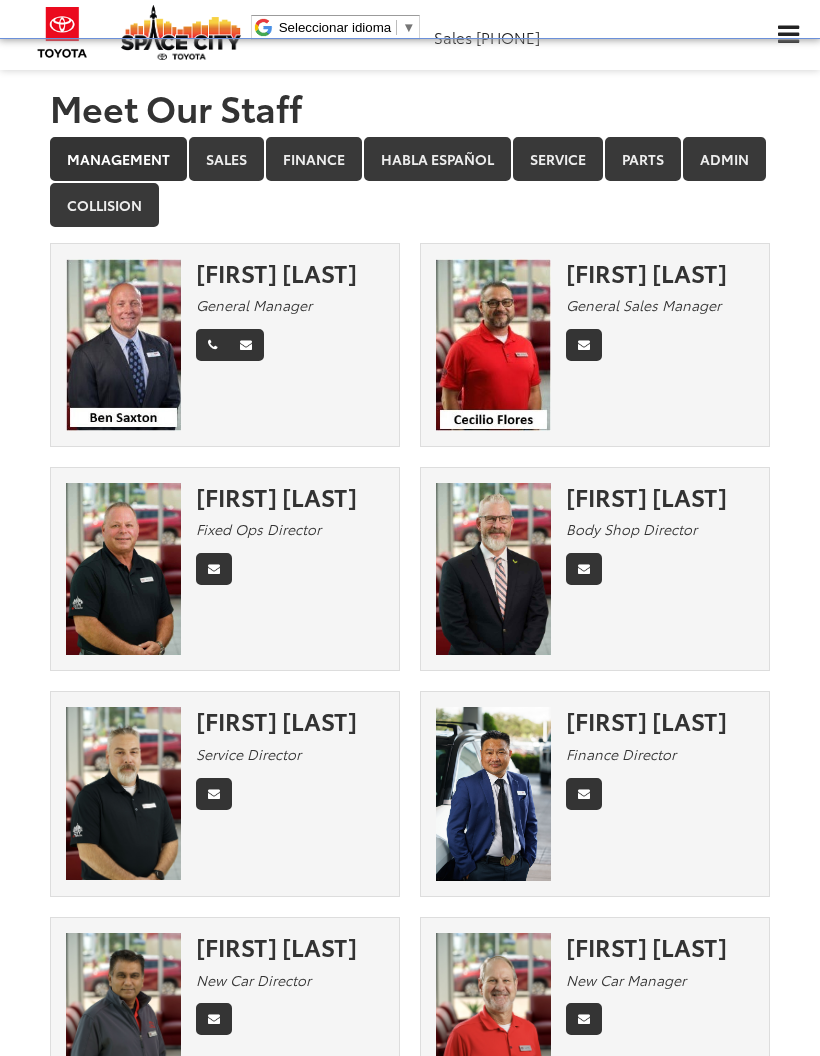 scroll, scrollTop: 0, scrollLeft: 0, axis: both 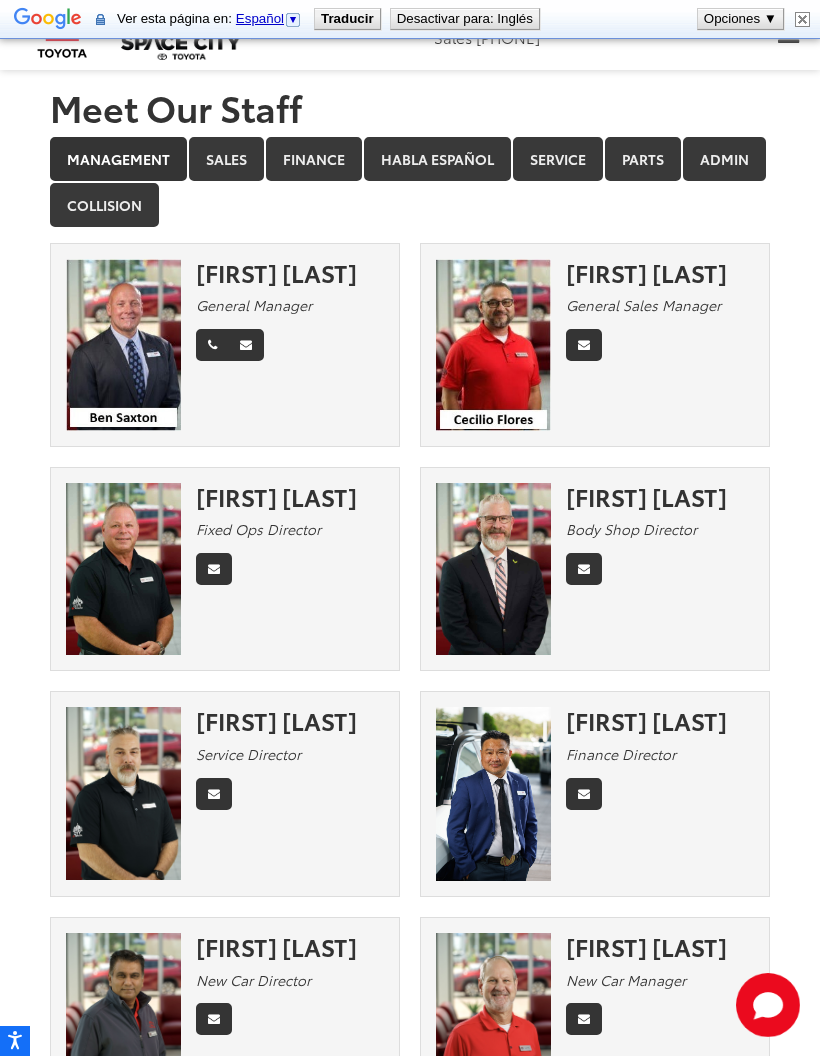 click on "Sales" at bounding box center (226, 159) 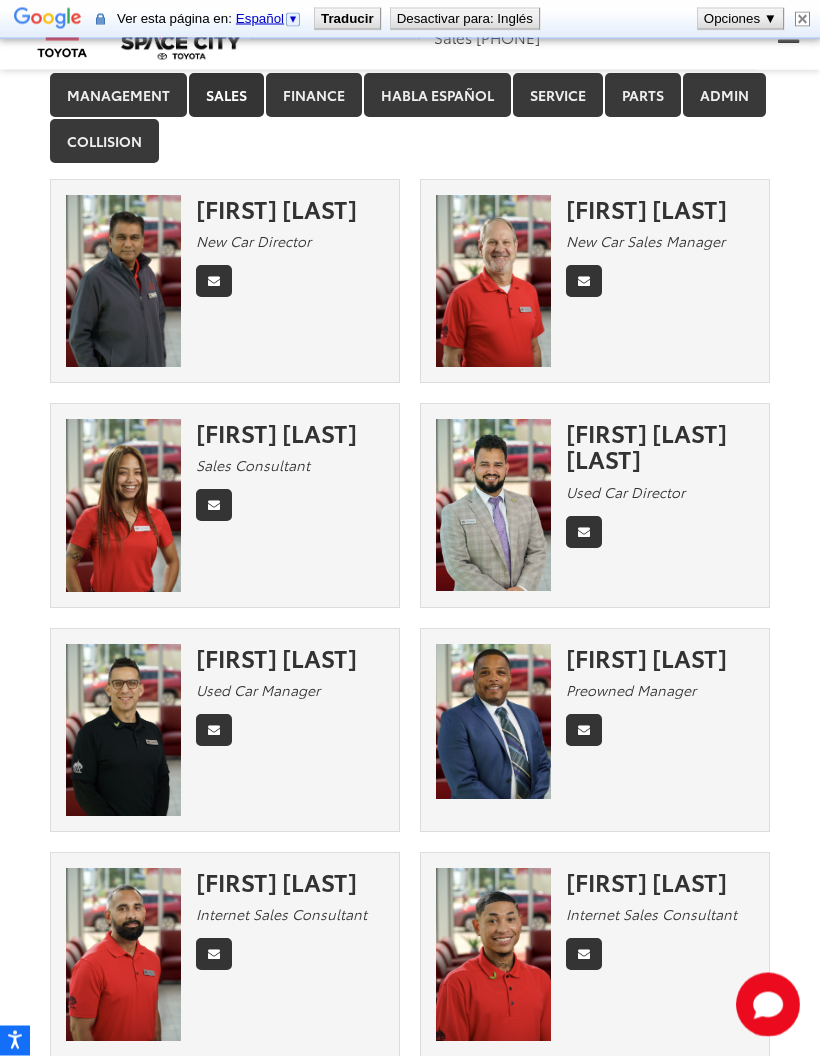 scroll, scrollTop: 0, scrollLeft: 0, axis: both 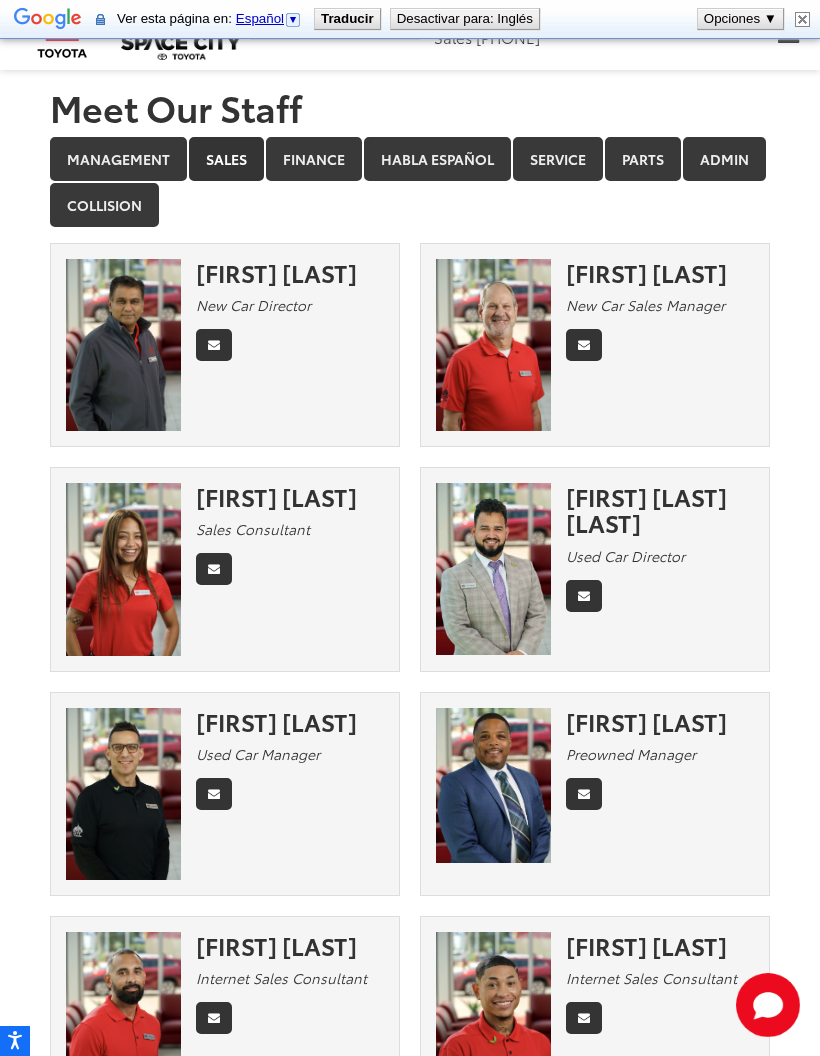 click on "Service" at bounding box center (558, 159) 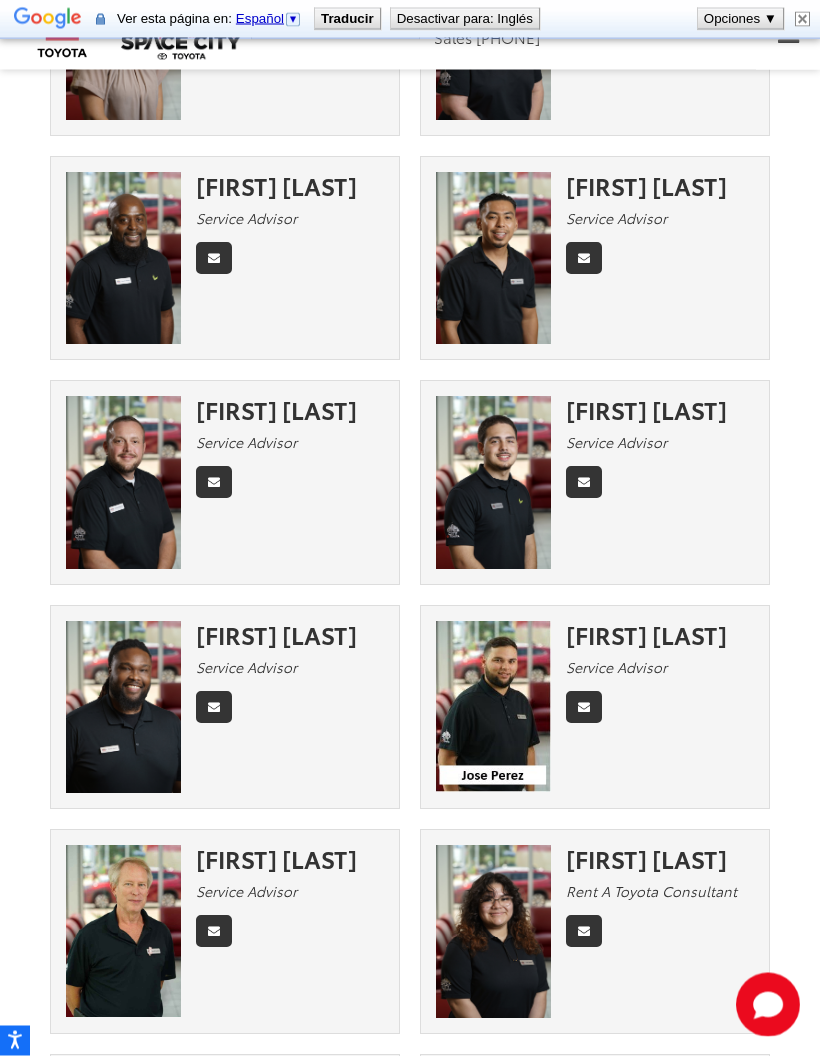 scroll, scrollTop: 1017, scrollLeft: 0, axis: vertical 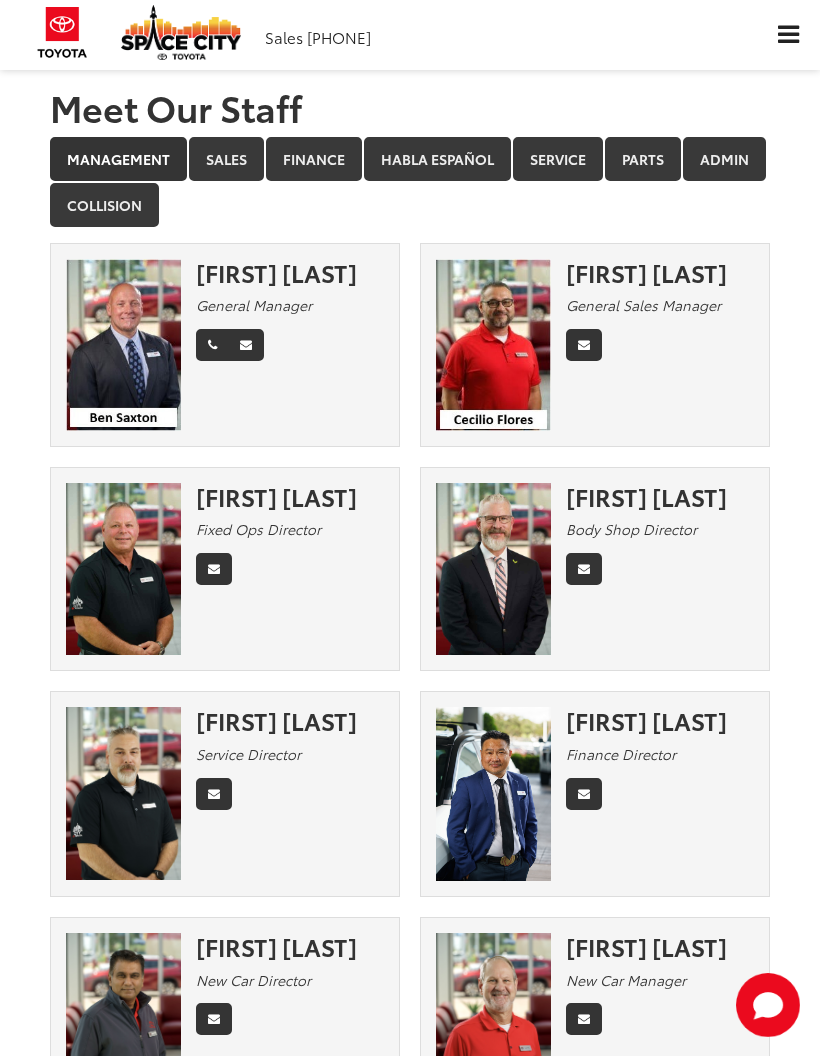 click on "Habla Español" at bounding box center [437, 159] 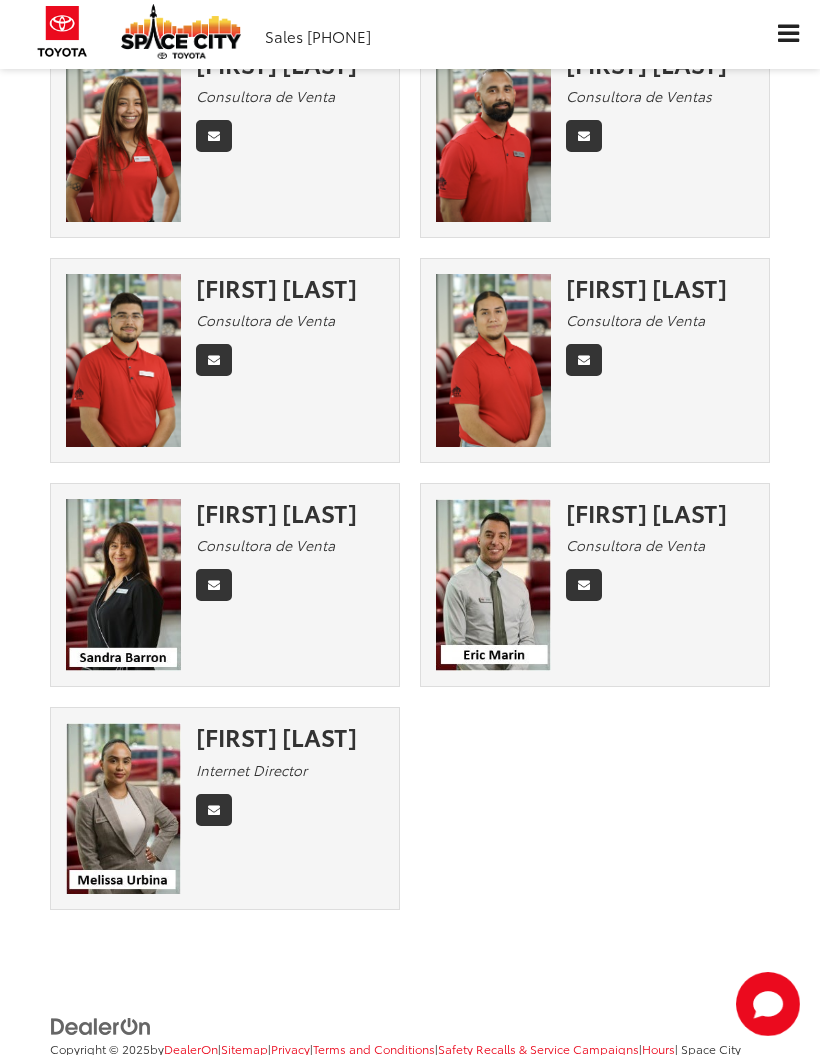 scroll, scrollTop: 0, scrollLeft: 0, axis: both 